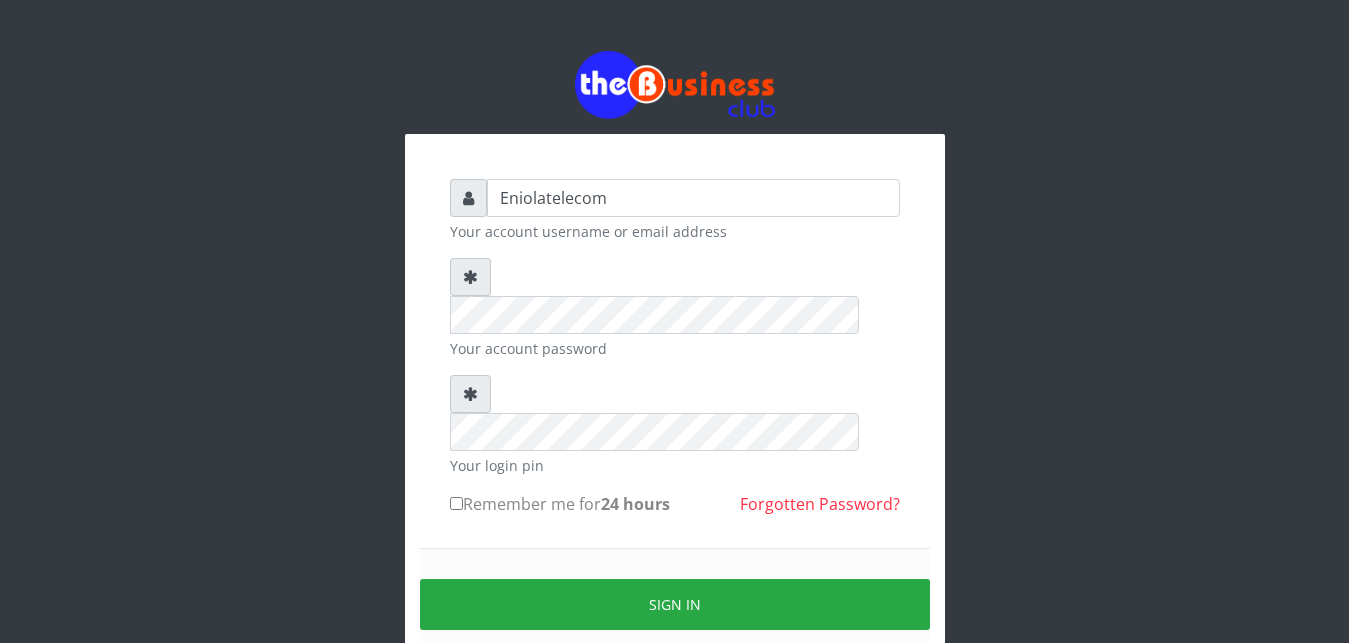 scroll, scrollTop: 0, scrollLeft: 0, axis: both 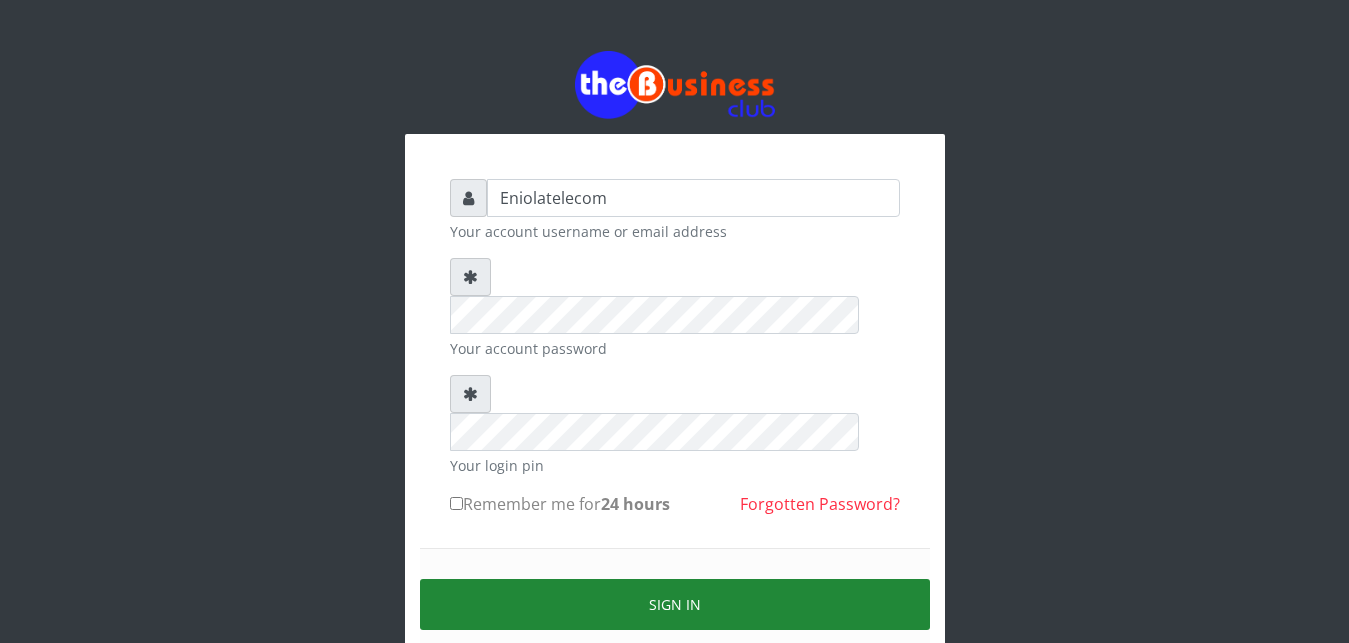 click on "Sign in" at bounding box center (675, 604) 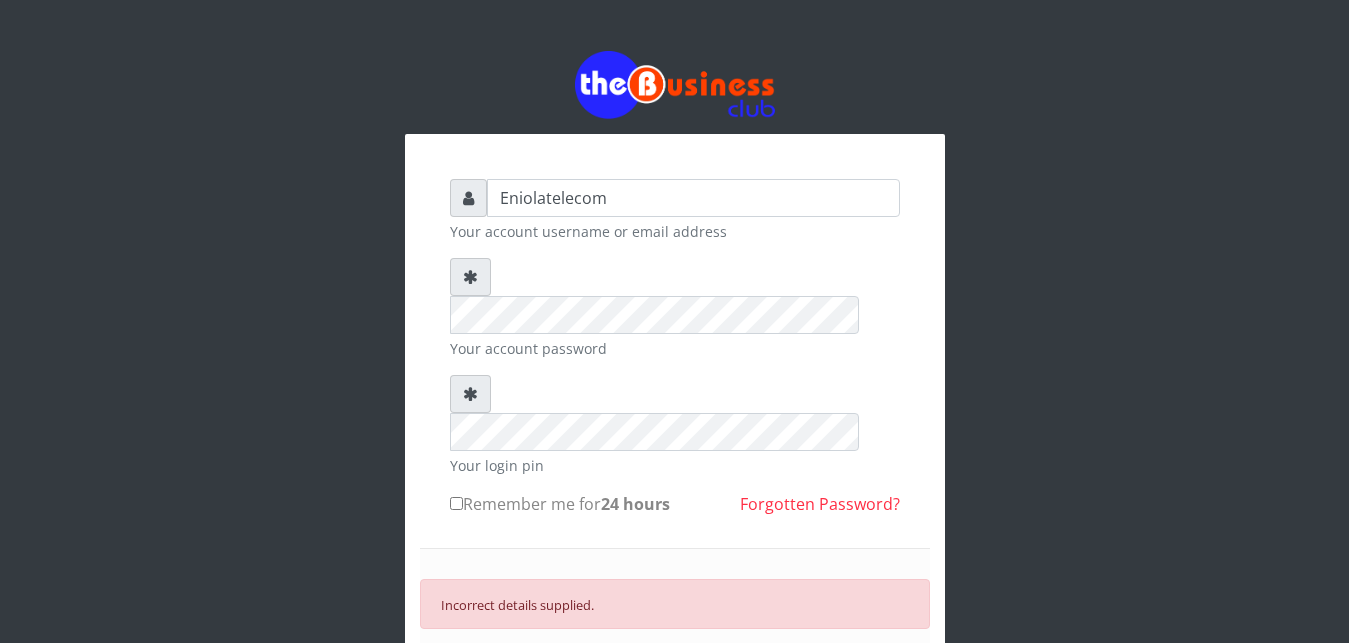 click on "SIGN IN" at bounding box center [675, 670] 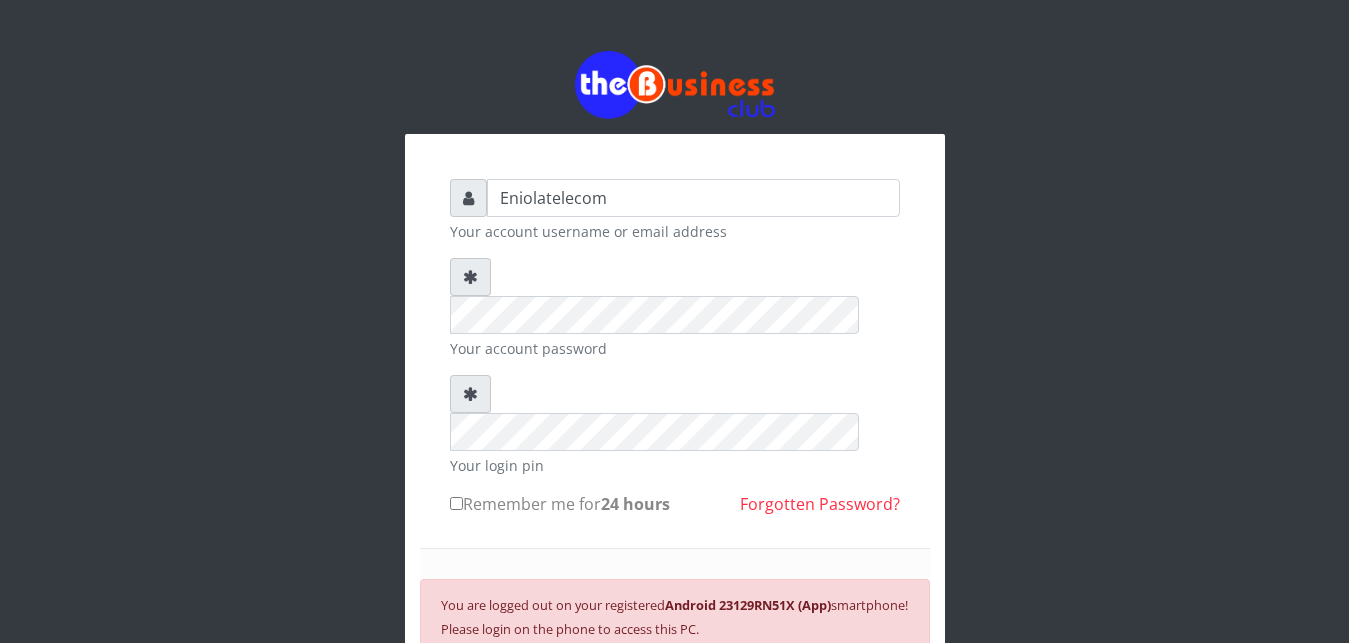 click on "SIGN IN" at bounding box center (675, 694) 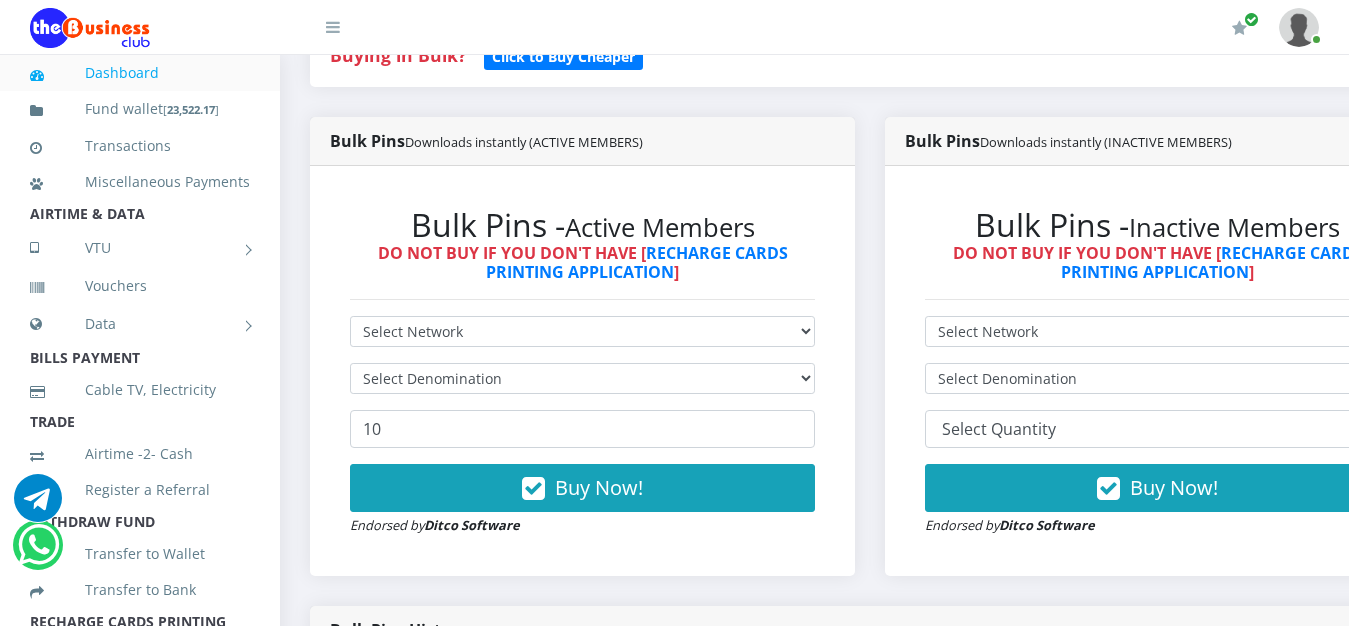 scroll, scrollTop: 510, scrollLeft: 0, axis: vertical 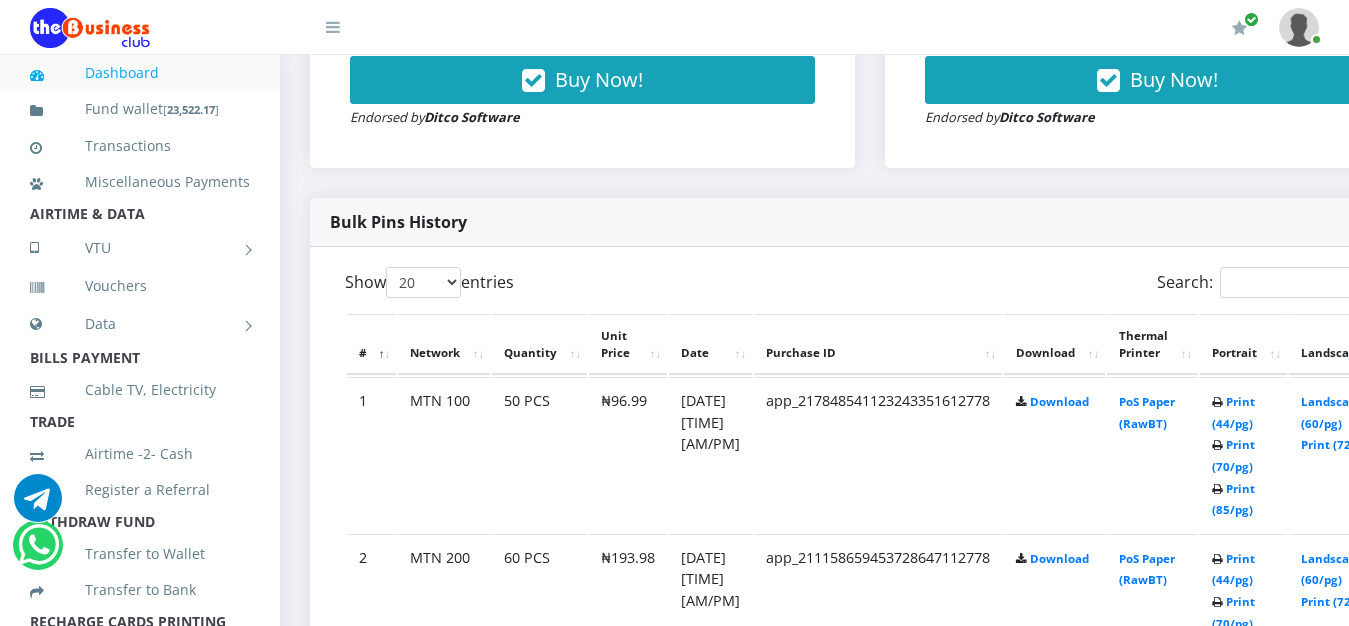 click on "Landscape" at bounding box center [1341, 345] 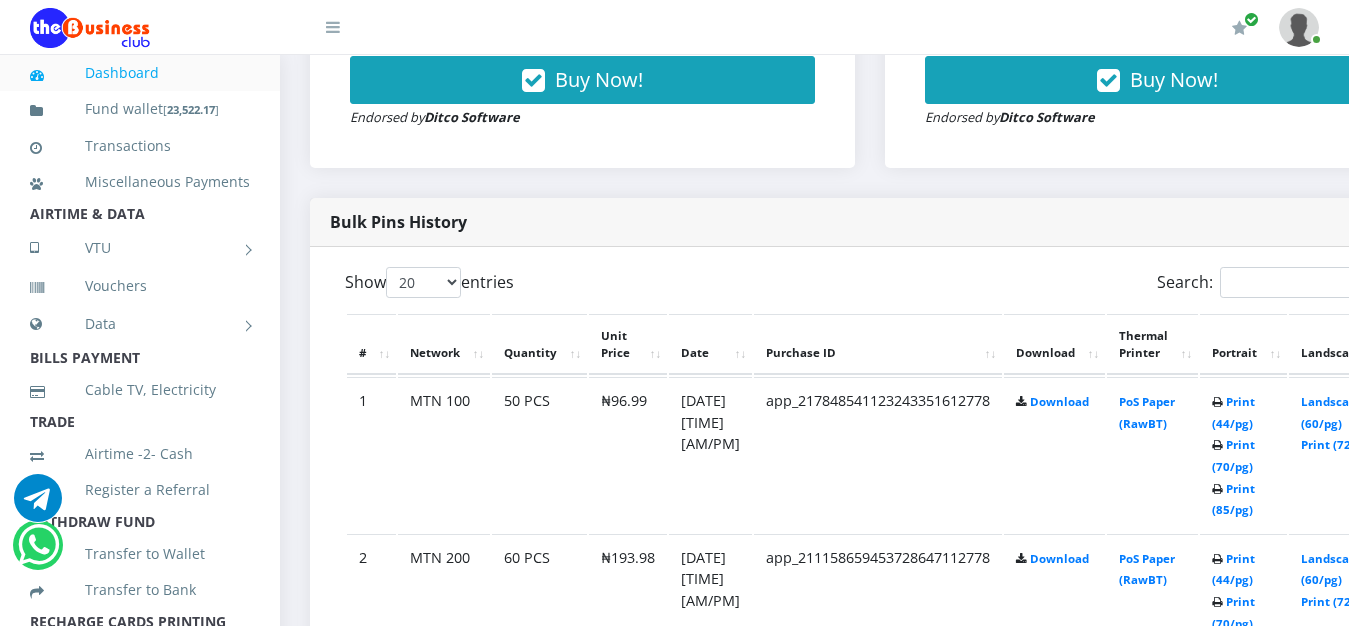 click on "Landscape" at bounding box center (1341, 345) 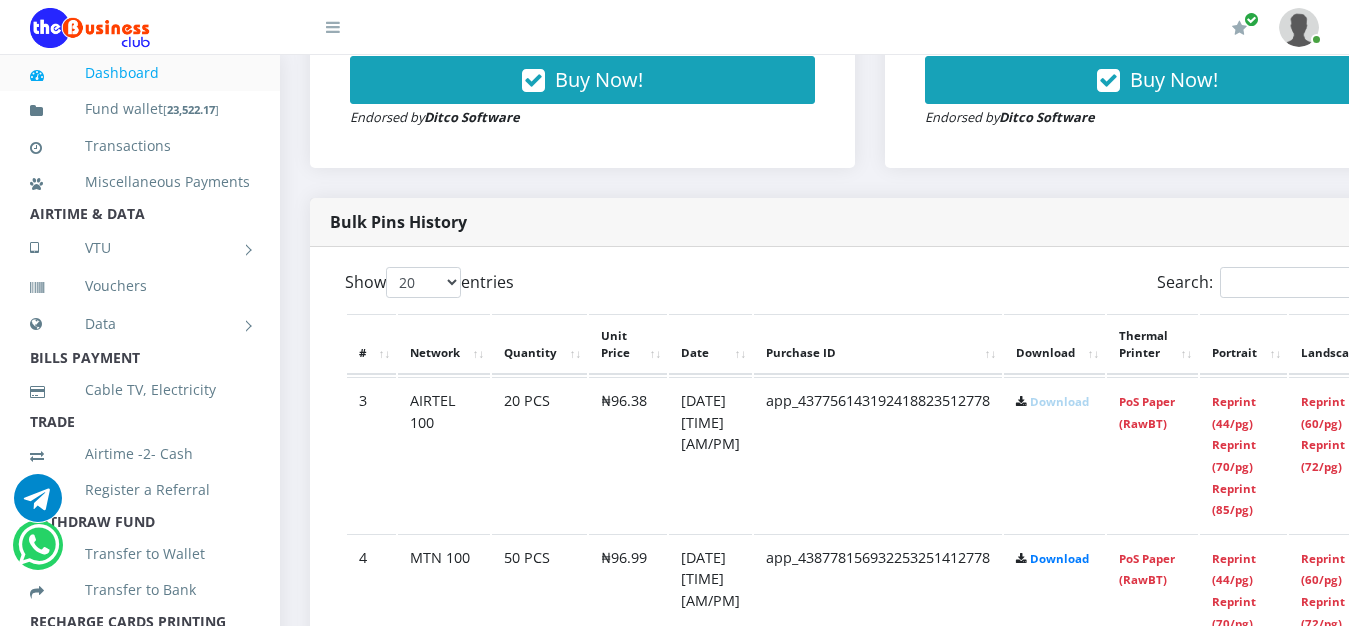 click on "Landscape" at bounding box center (1341, 345) 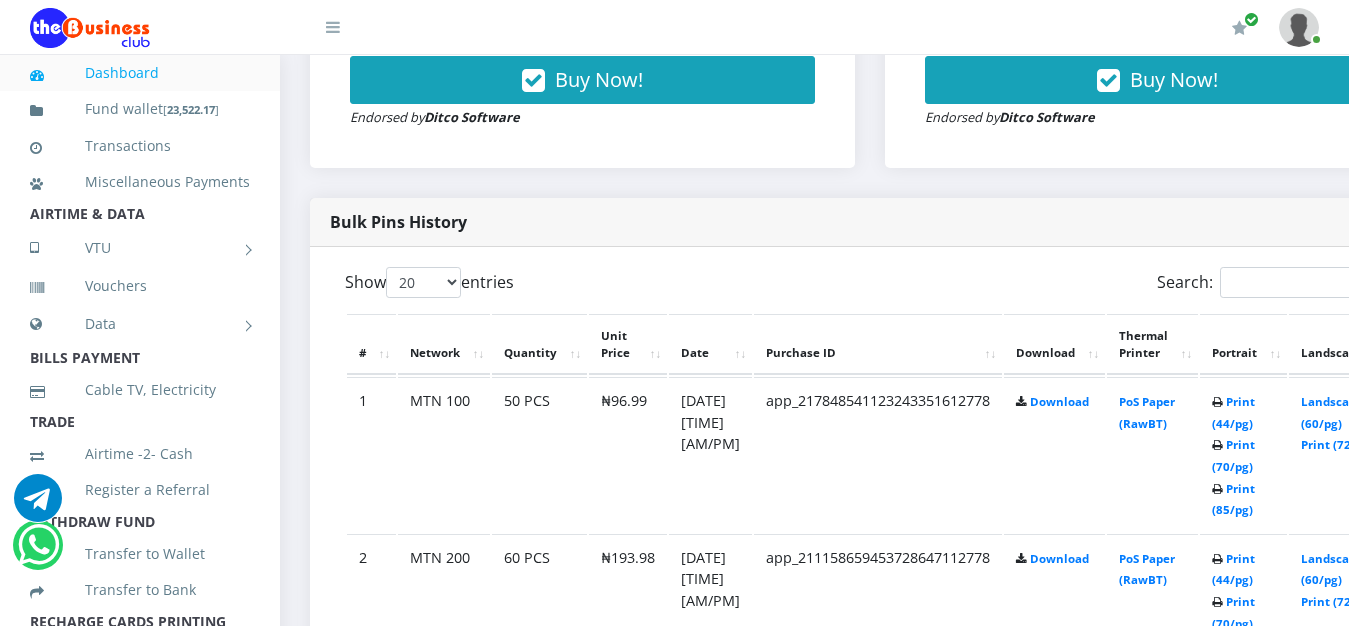 drag, startPoint x: 1336, startPoint y: 330, endPoint x: 1333, endPoint y: 314, distance: 16.27882 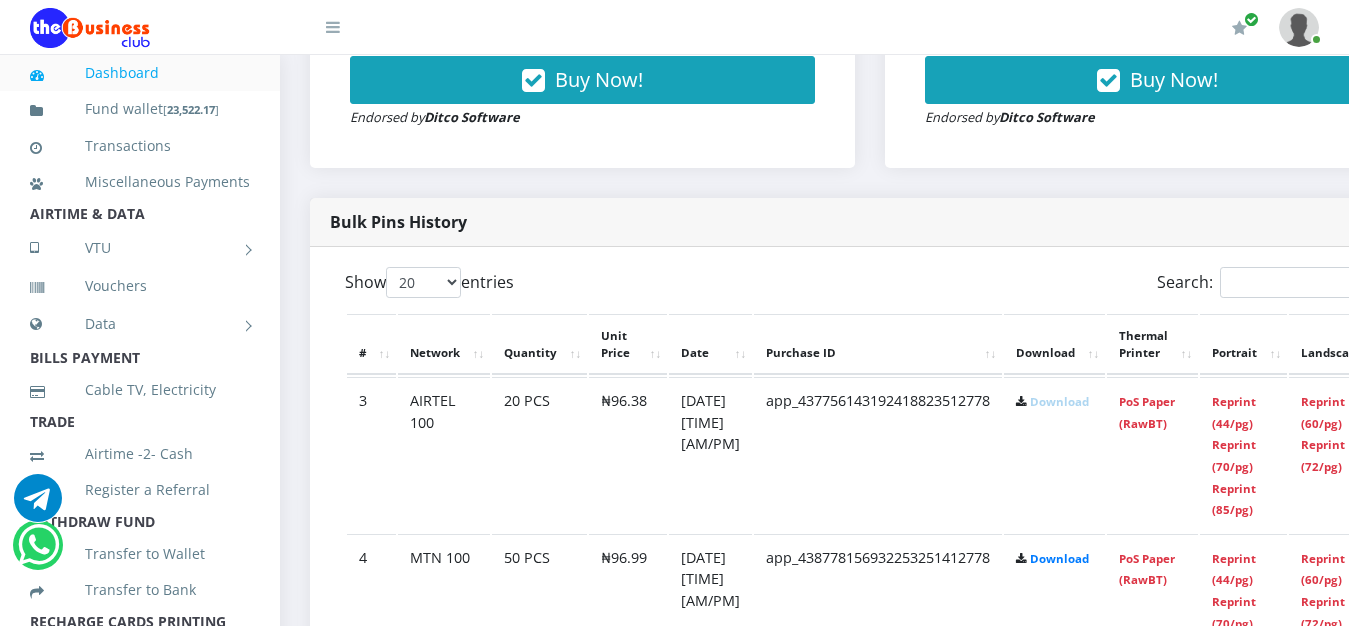 click on "Landscape" at bounding box center [1341, 345] 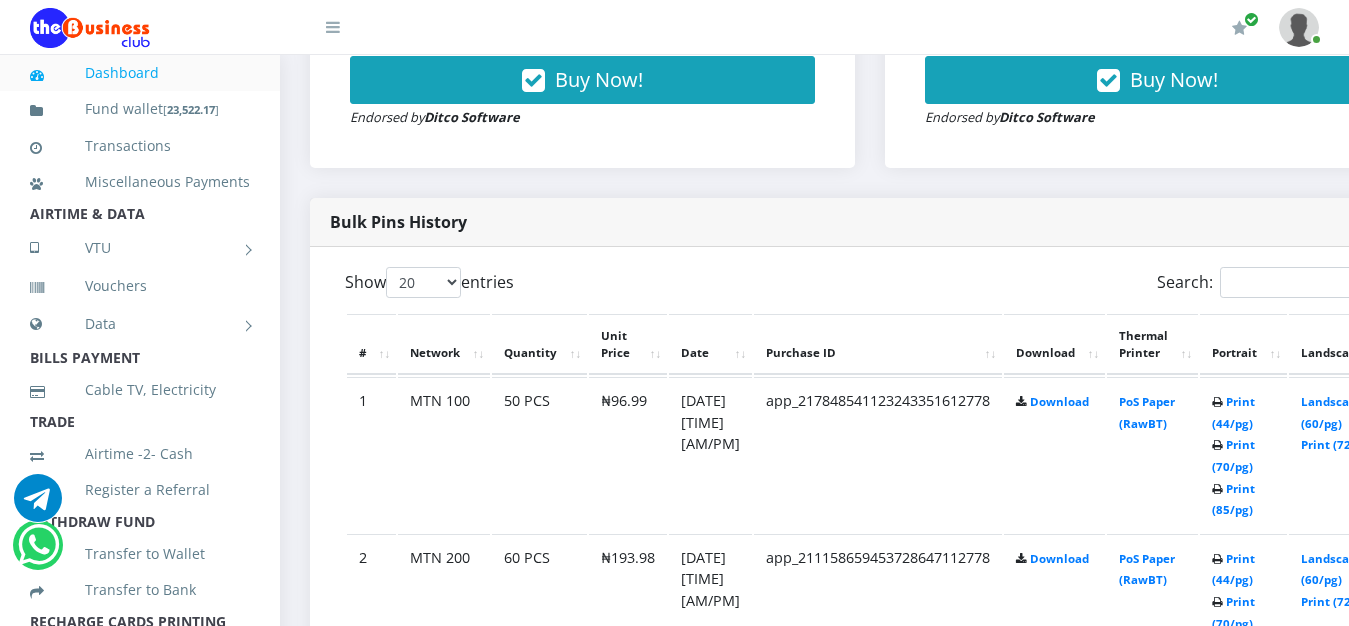 click on "Landscape" at bounding box center (1341, 345) 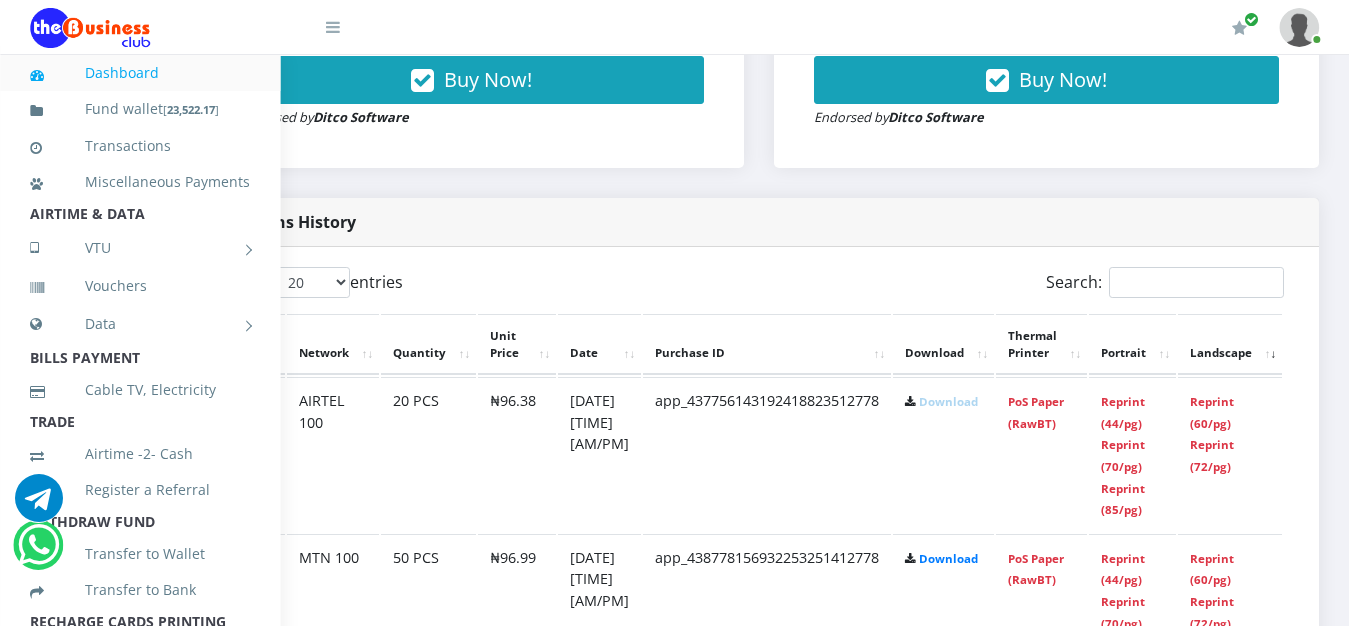 scroll, scrollTop: 918, scrollLeft: 128, axis: both 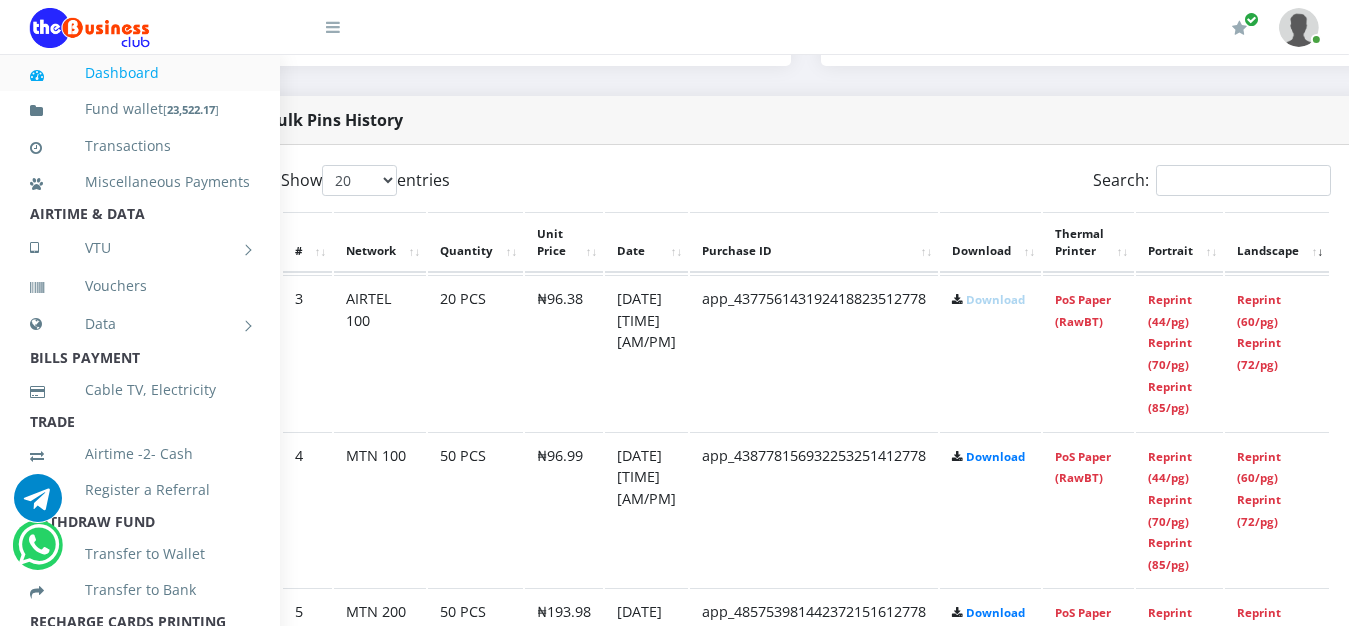click on "Download" at bounding box center (990, 509) 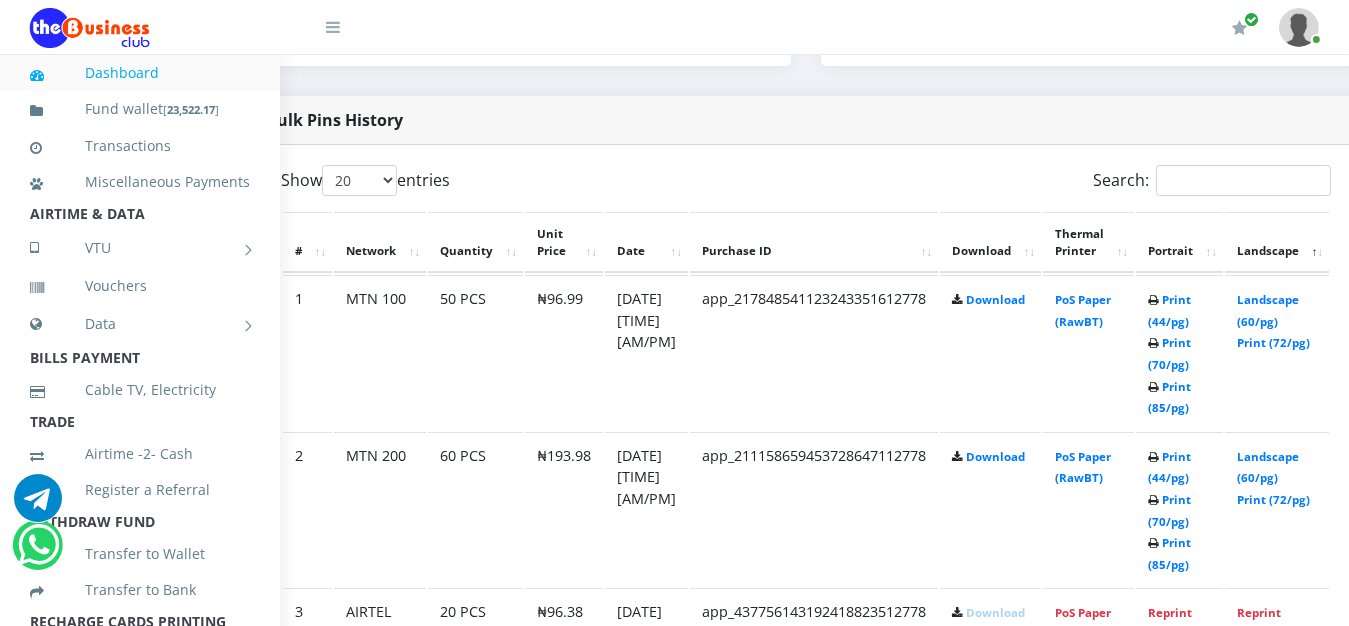 click on "Landscape" at bounding box center [1277, 243] 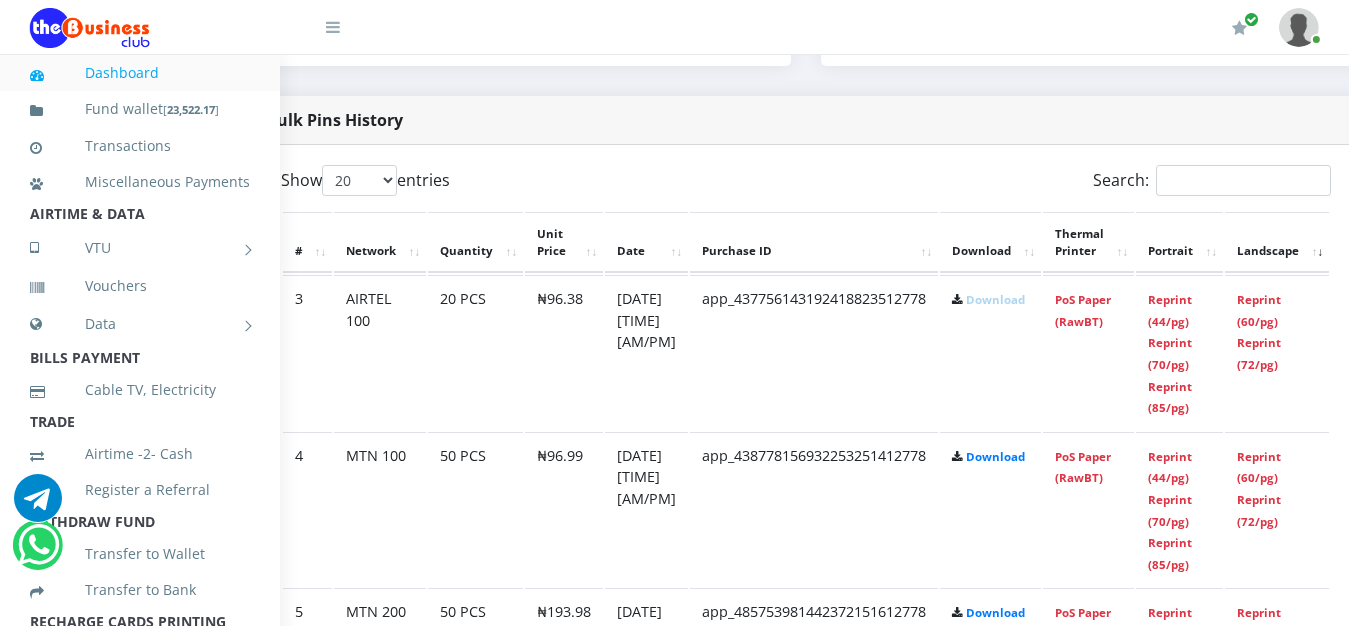 click on "Landscape" at bounding box center [1277, 243] 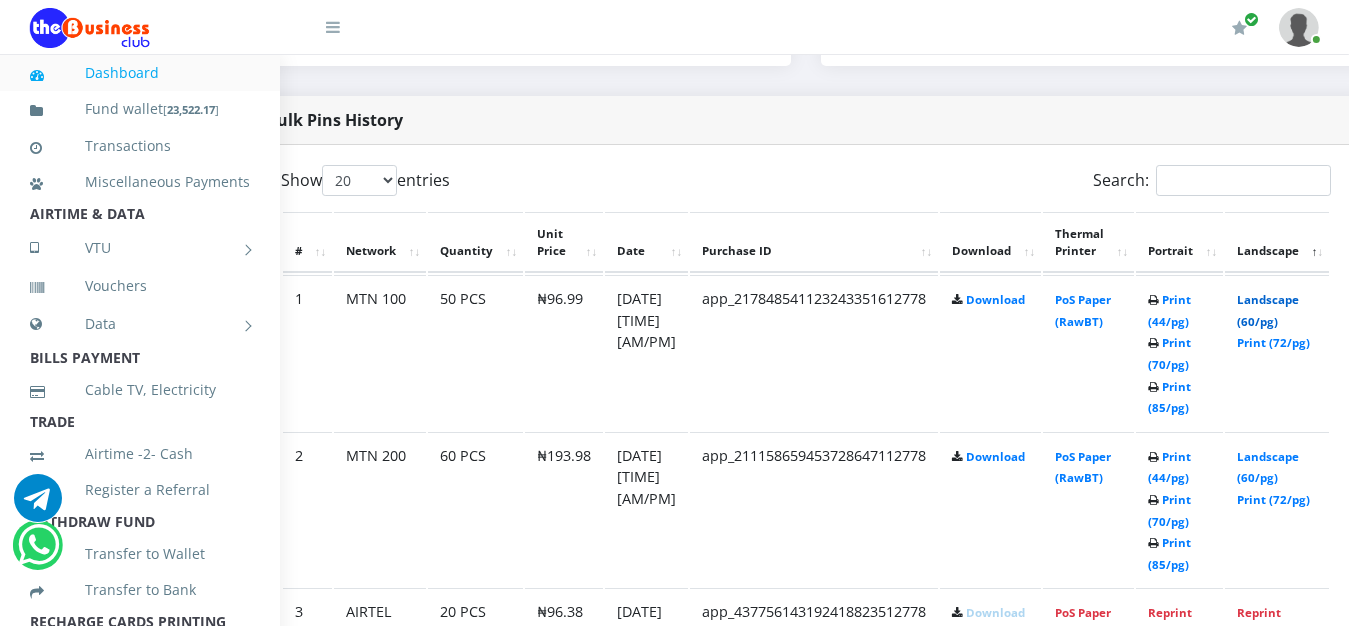 click on "Landscape (60/pg)" at bounding box center (1268, 310) 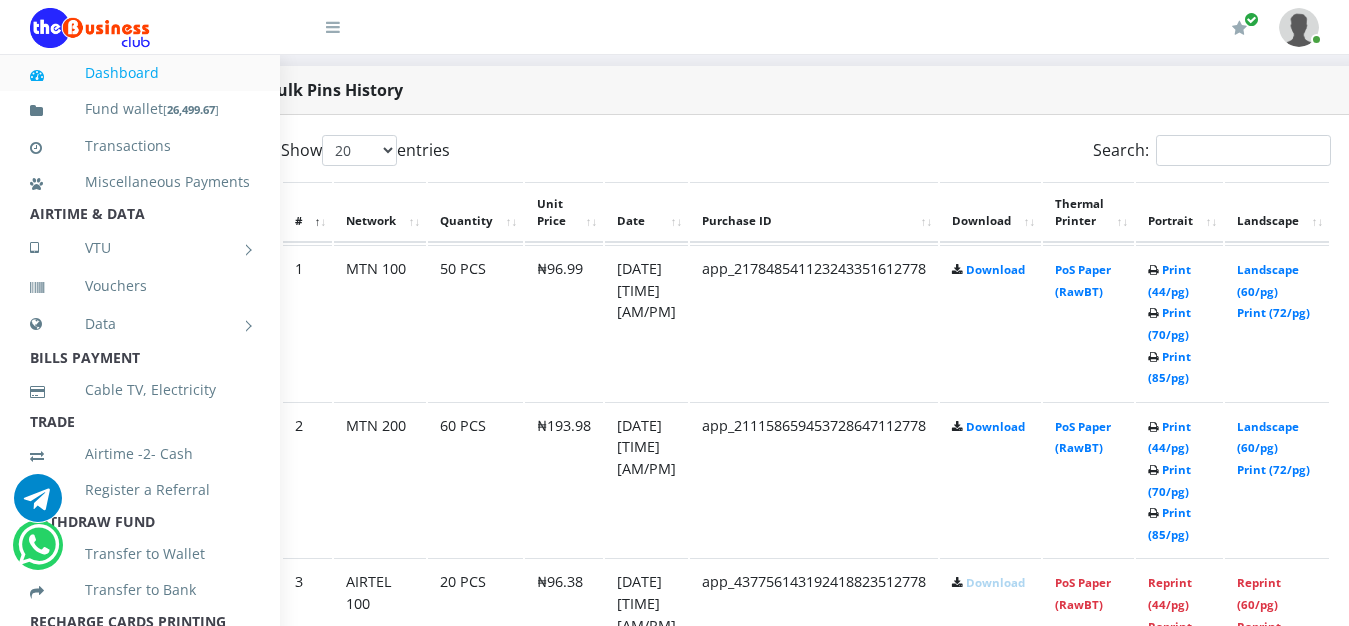 scroll, scrollTop: 1020, scrollLeft: 64, axis: both 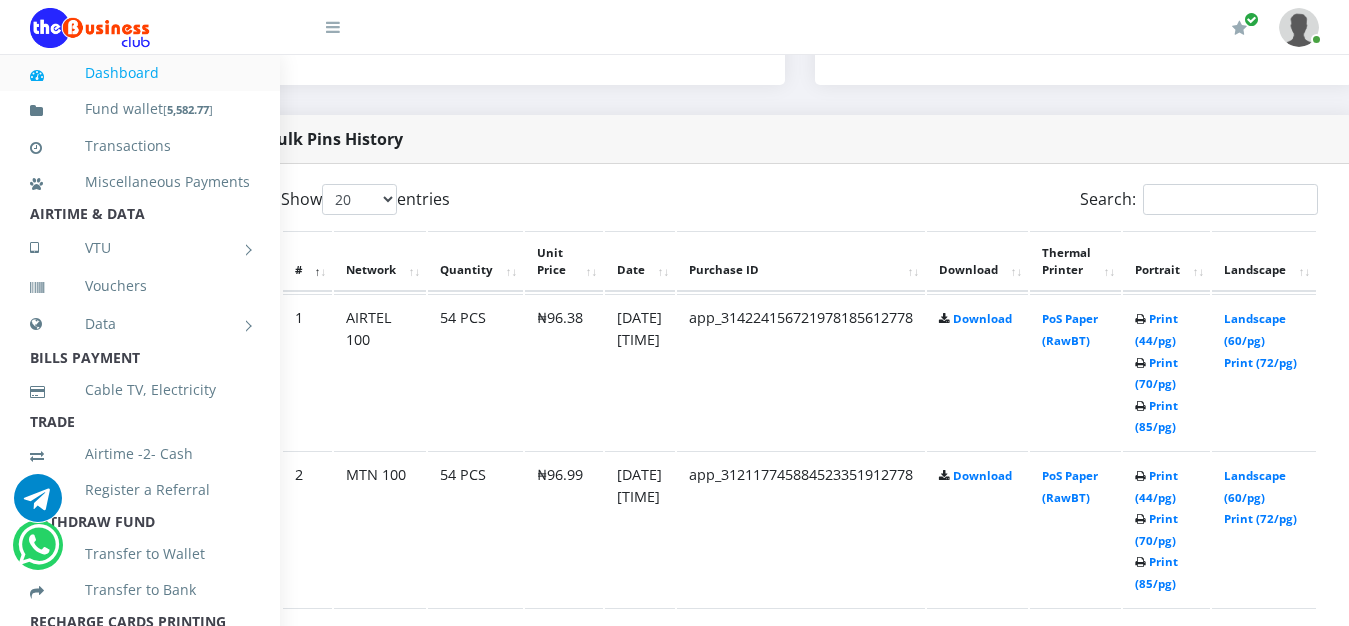 drag, startPoint x: 1363, startPoint y: 610, endPoint x: 1303, endPoint y: 624, distance: 61.611687 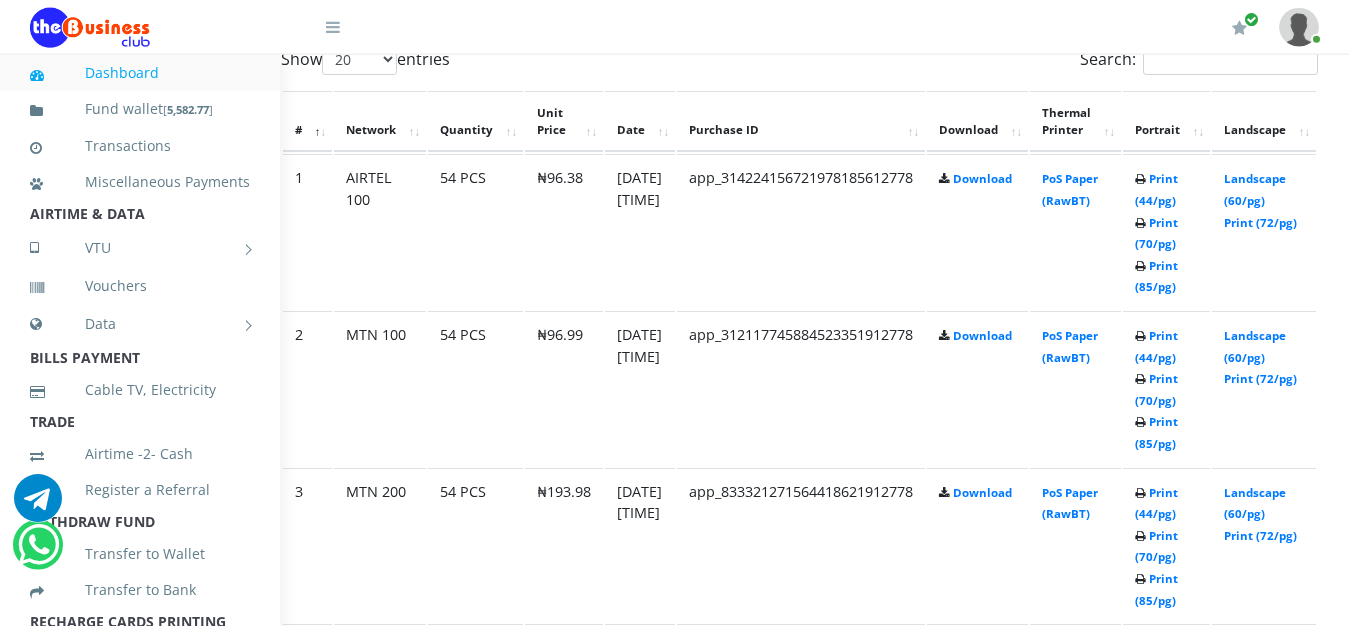 scroll, scrollTop: 1122, scrollLeft: 64, axis: both 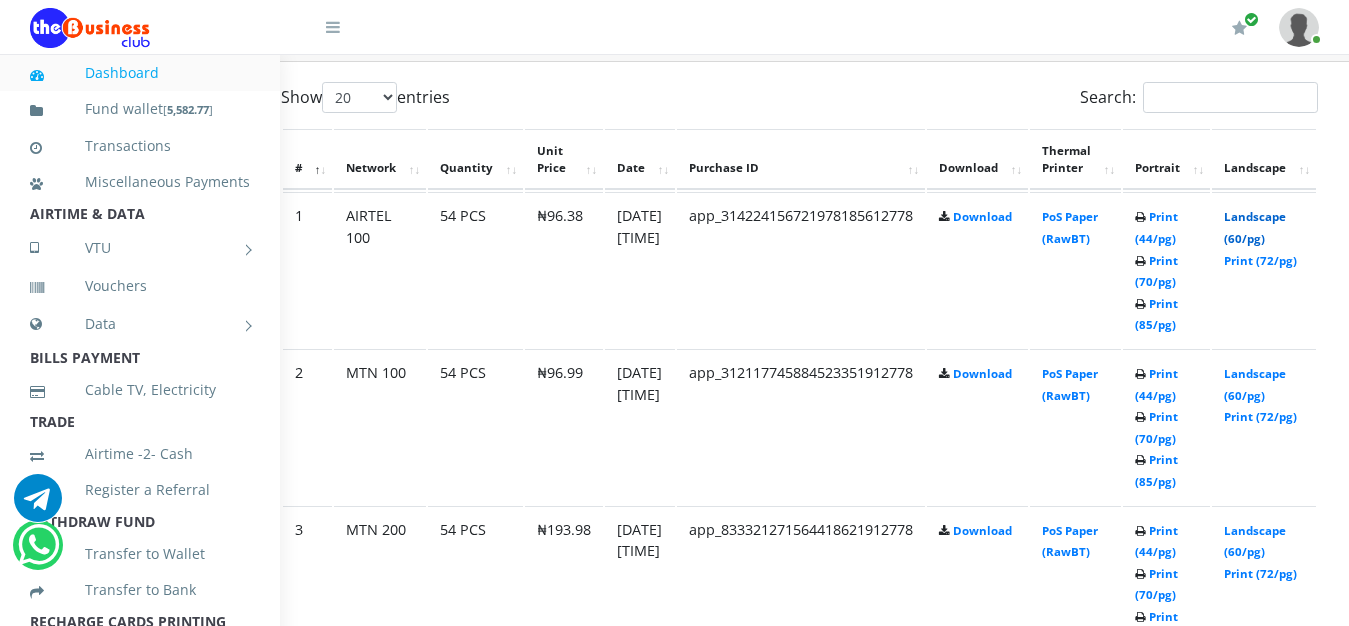 click on "Landscape (60/pg)" at bounding box center (1255, 227) 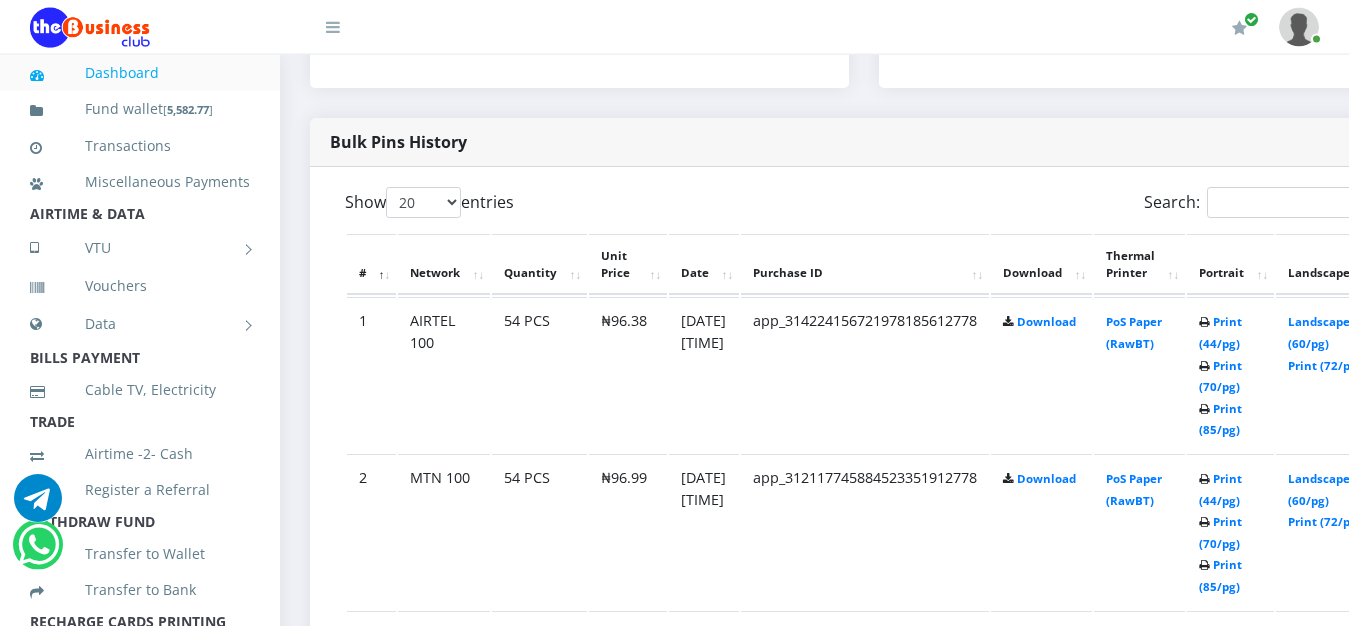scroll, scrollTop: 969, scrollLeft: 0, axis: vertical 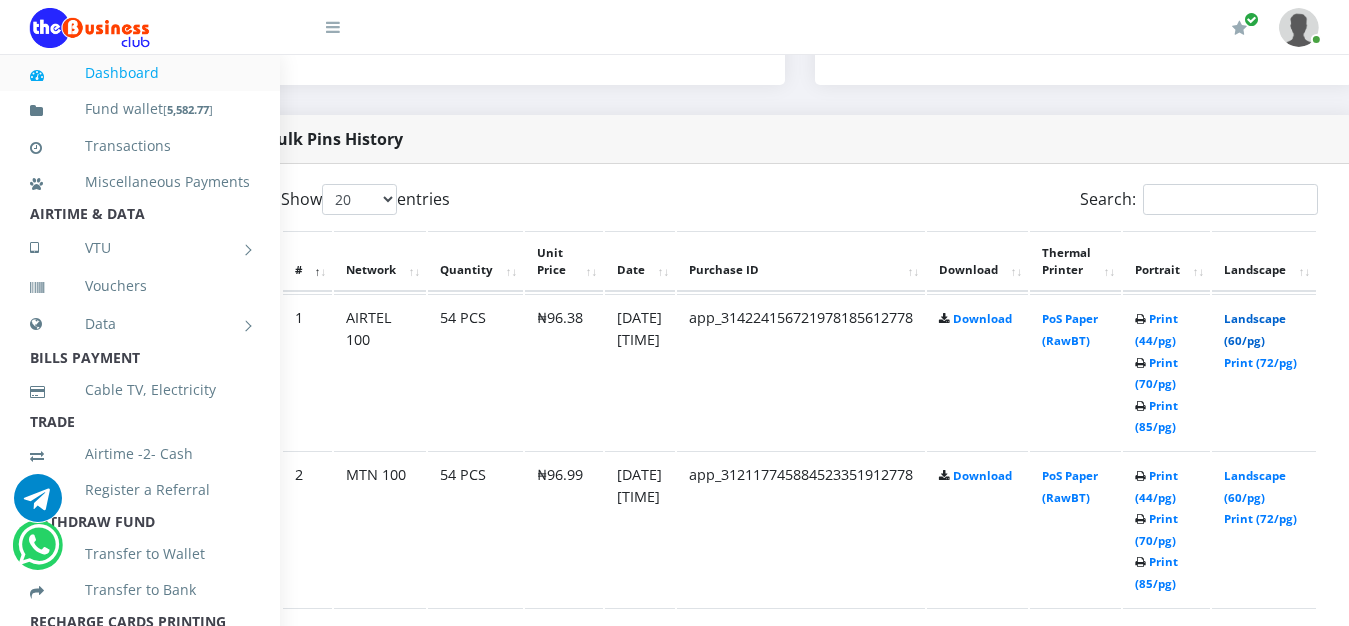 click on "Landscape (60/pg)" at bounding box center (1255, 329) 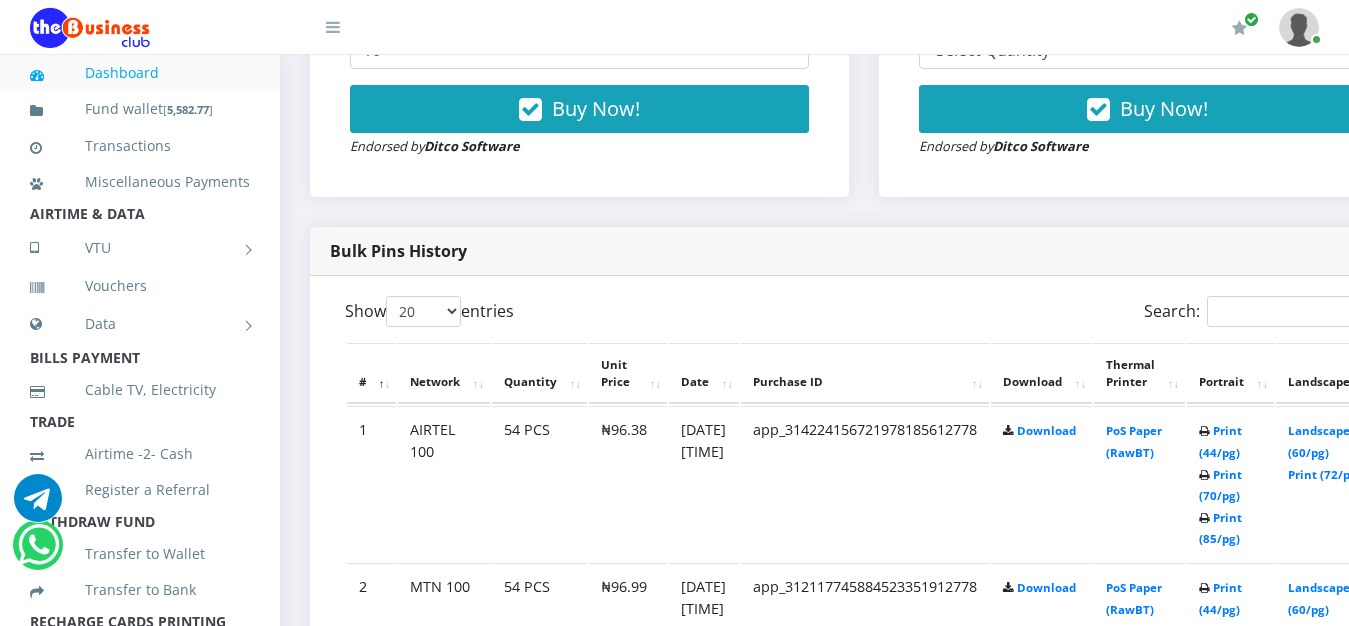 scroll, scrollTop: 867, scrollLeft: 0, axis: vertical 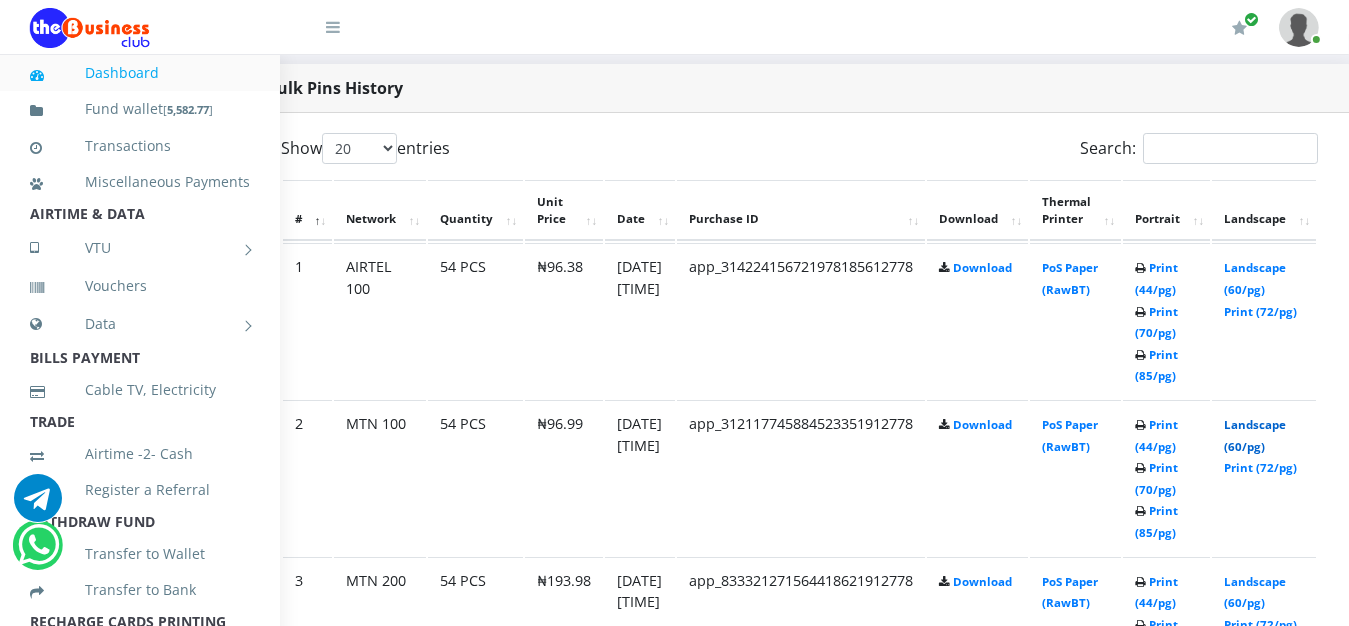 click on "Landscape (60/pg)" at bounding box center (1255, 435) 